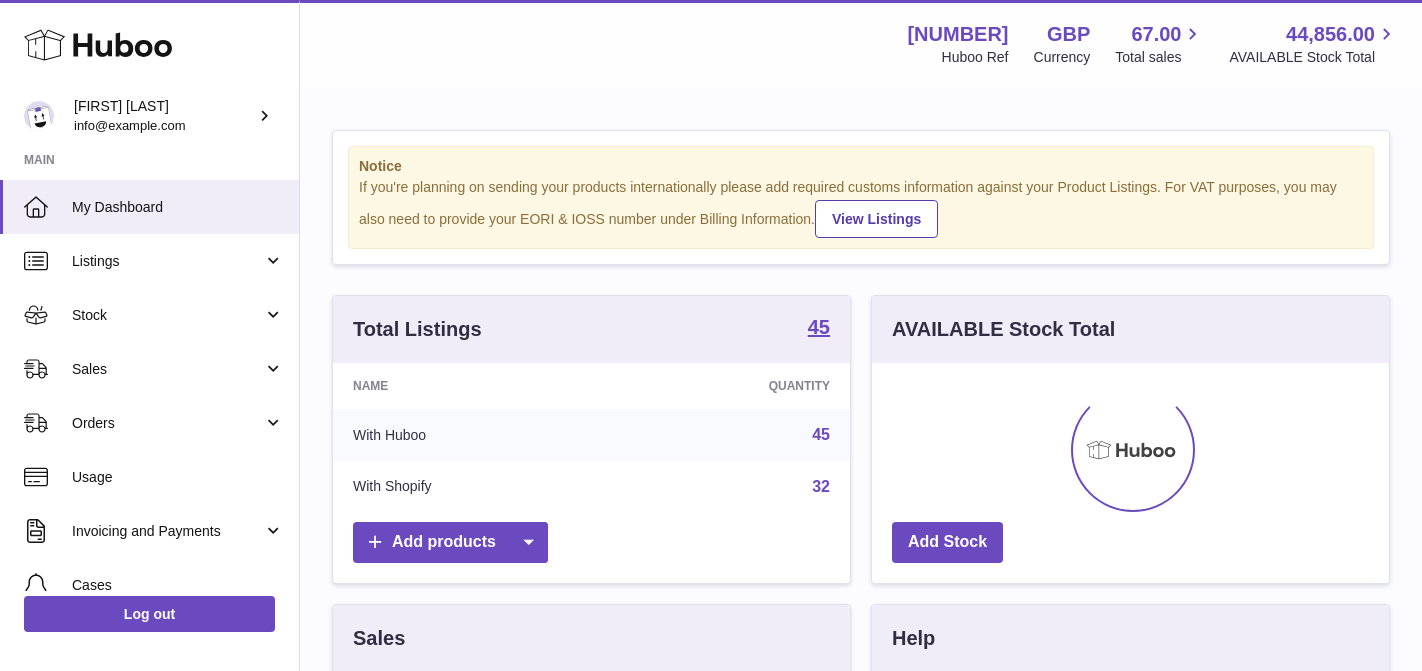 scroll, scrollTop: 0, scrollLeft: 0, axis: both 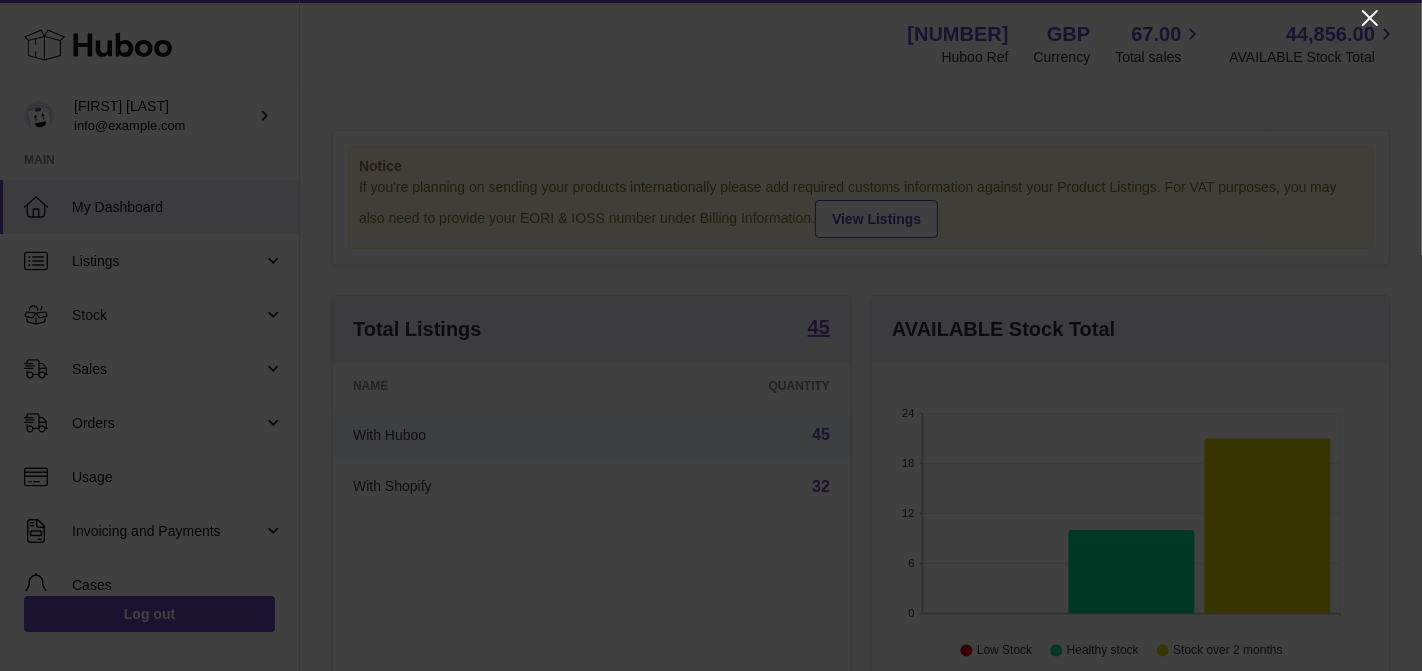 click 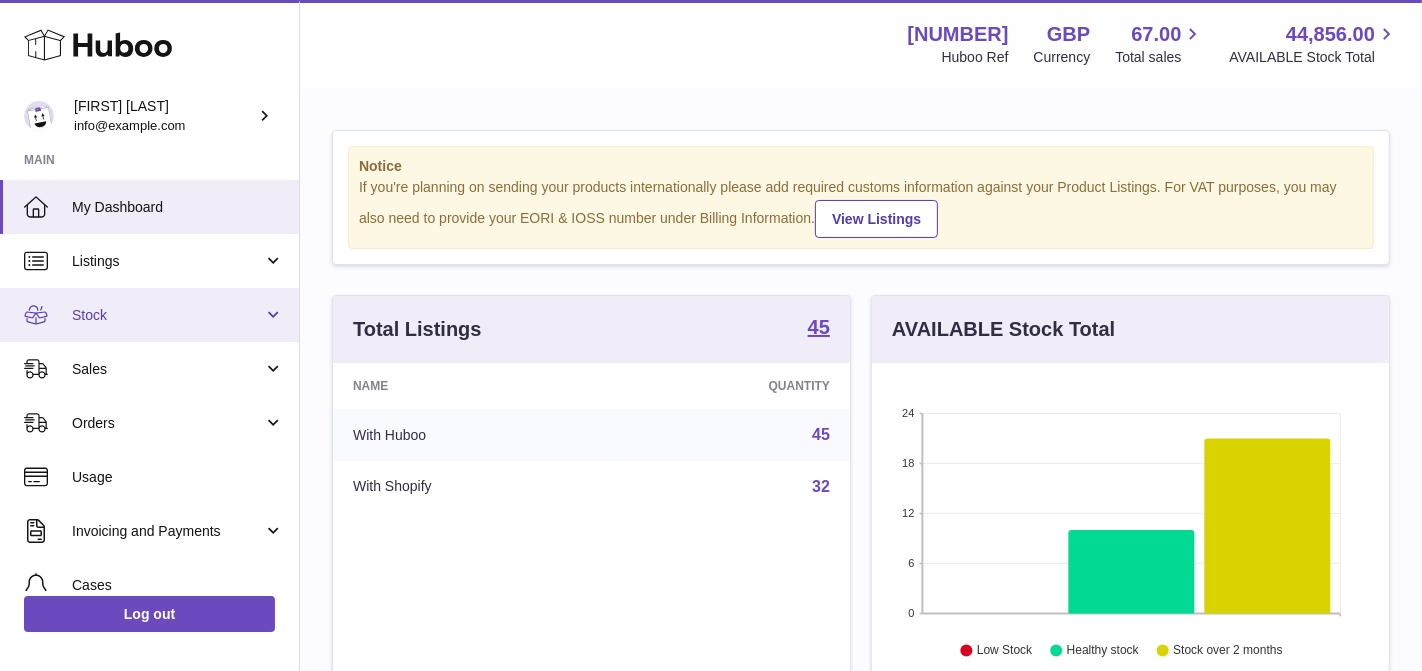 click on "Stock" at bounding box center [149, 315] 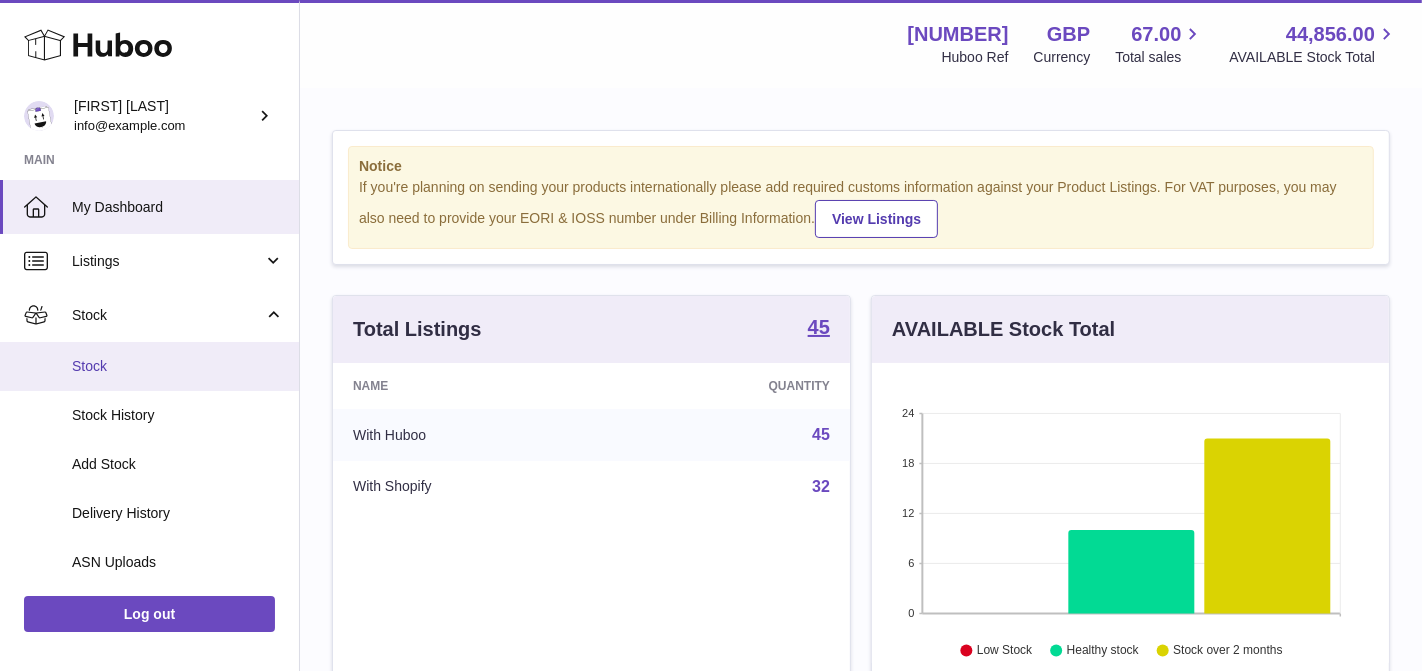 click on "Stock" at bounding box center [149, 366] 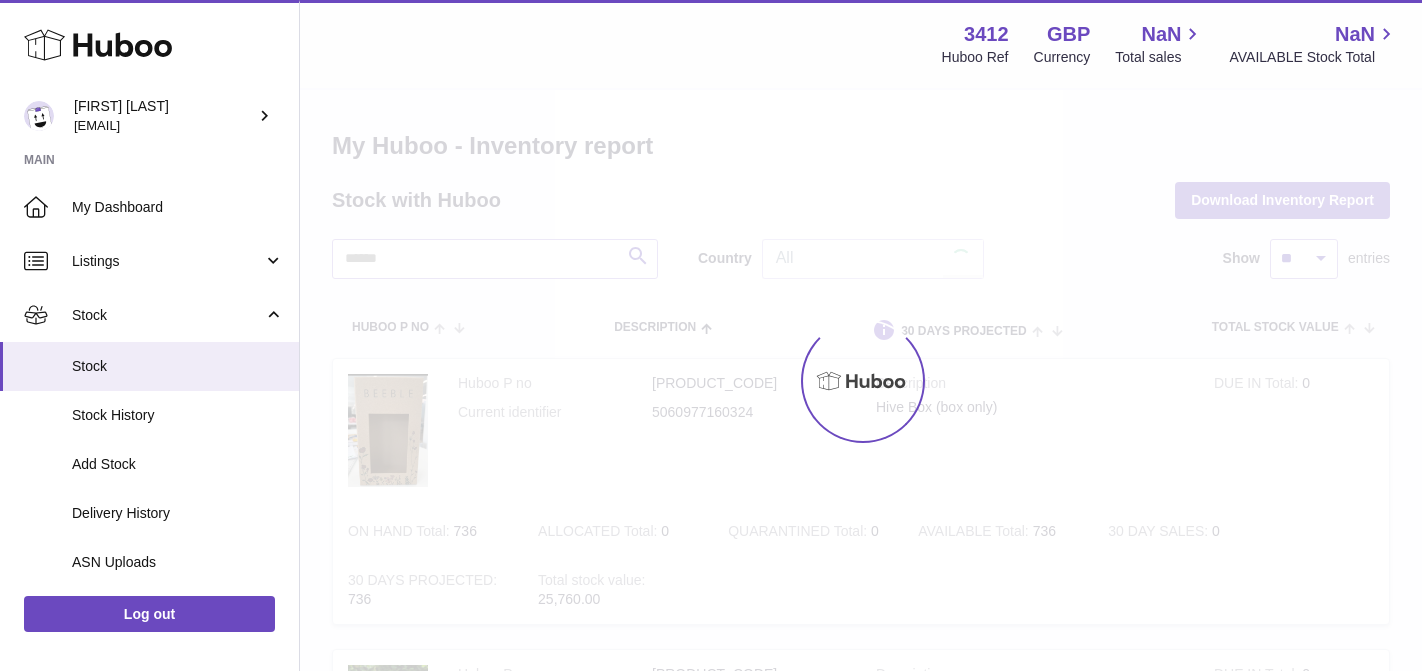 scroll, scrollTop: 0, scrollLeft: 0, axis: both 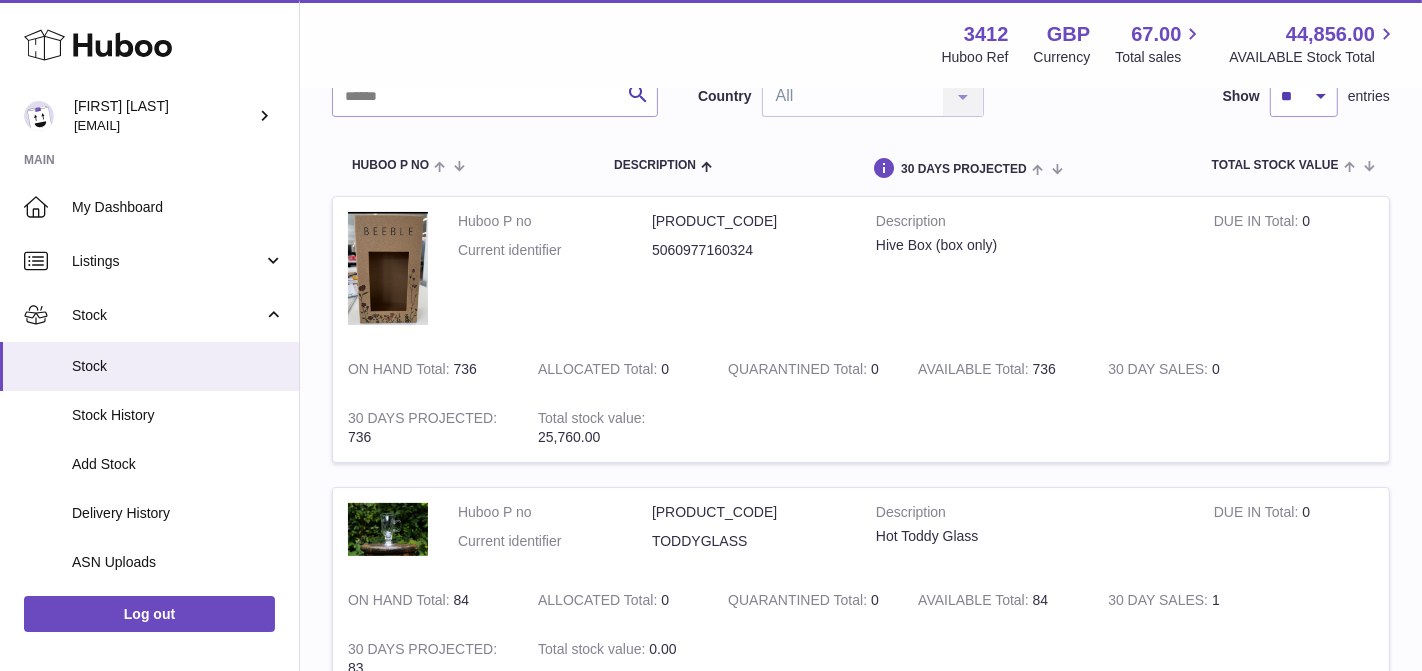 drag, startPoint x: 1055, startPoint y: 367, endPoint x: 1027, endPoint y: 367, distance: 28 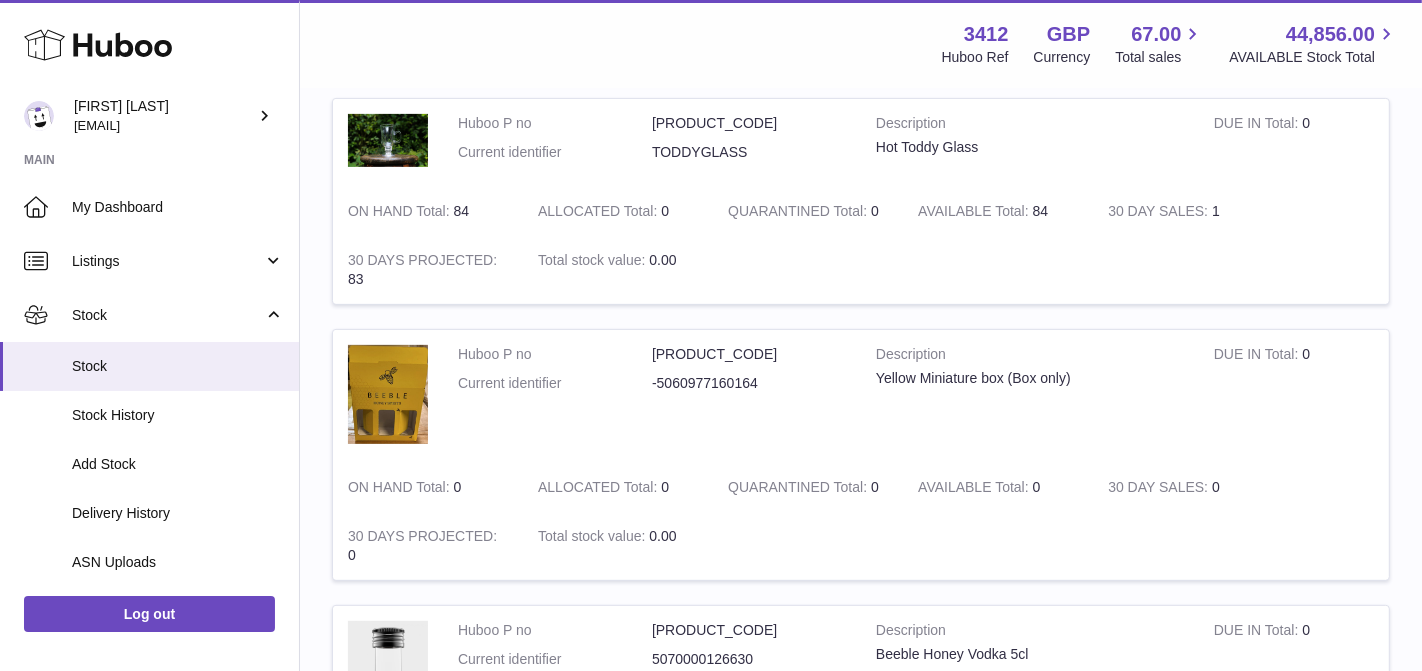 scroll, scrollTop: 568, scrollLeft: 0, axis: vertical 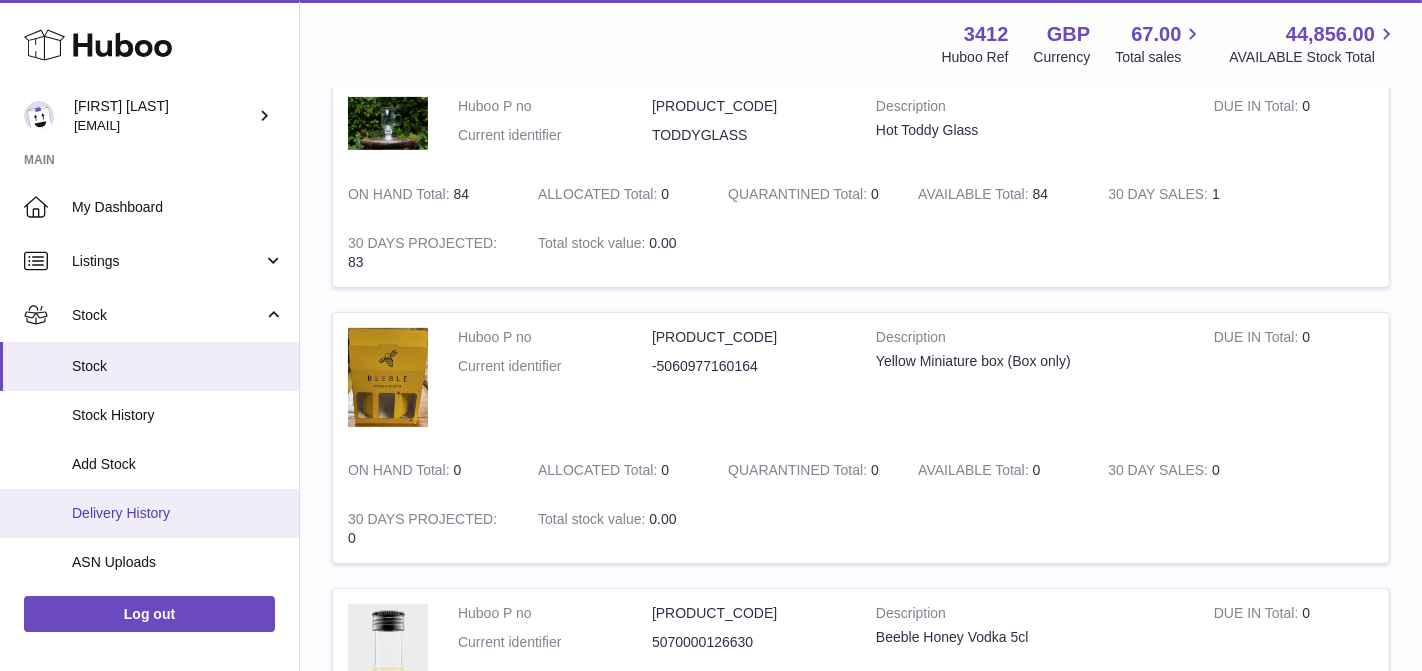 click on "Delivery History" at bounding box center [149, 513] 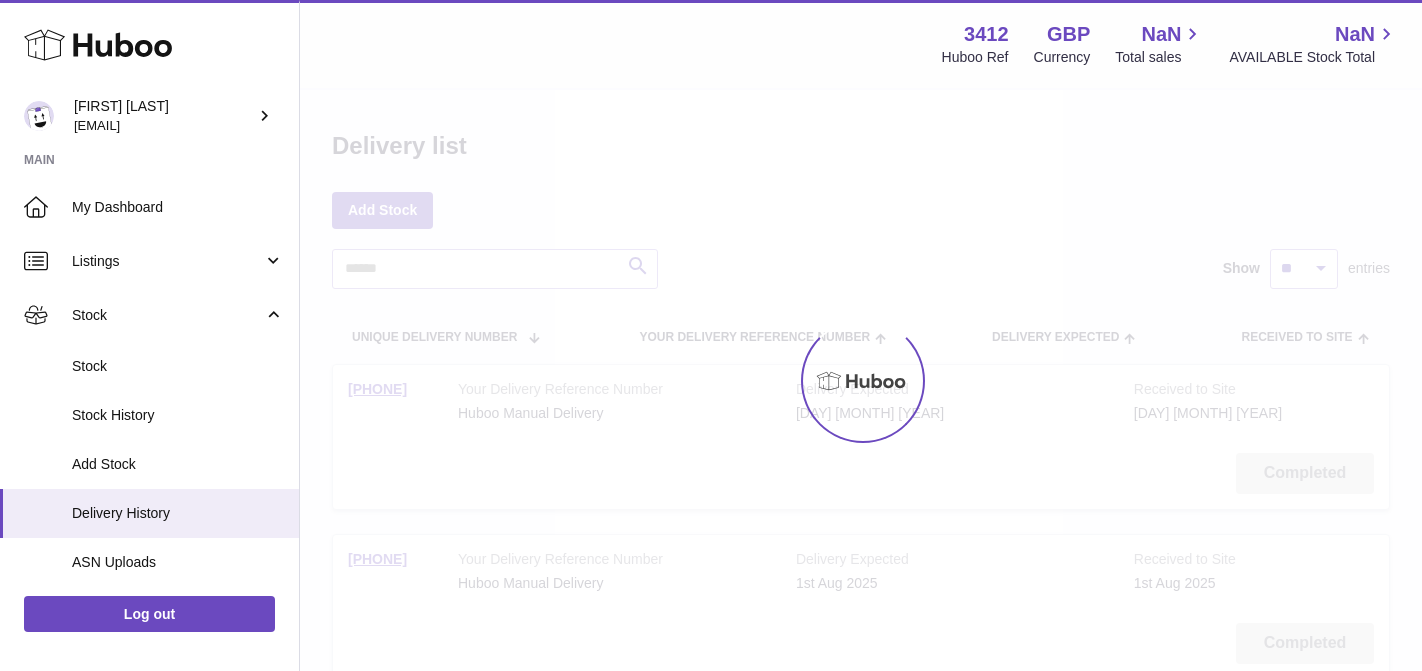 scroll, scrollTop: 0, scrollLeft: 0, axis: both 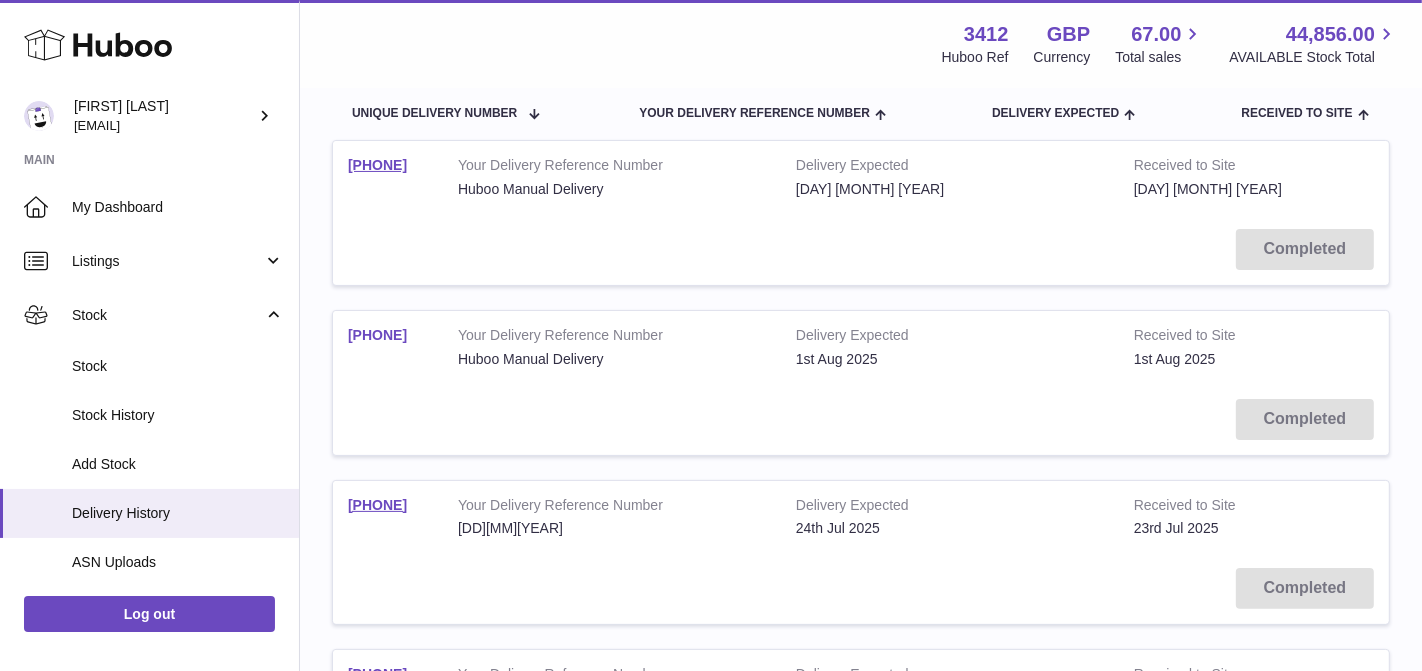 click on "[PHONE]" at bounding box center [377, 335] 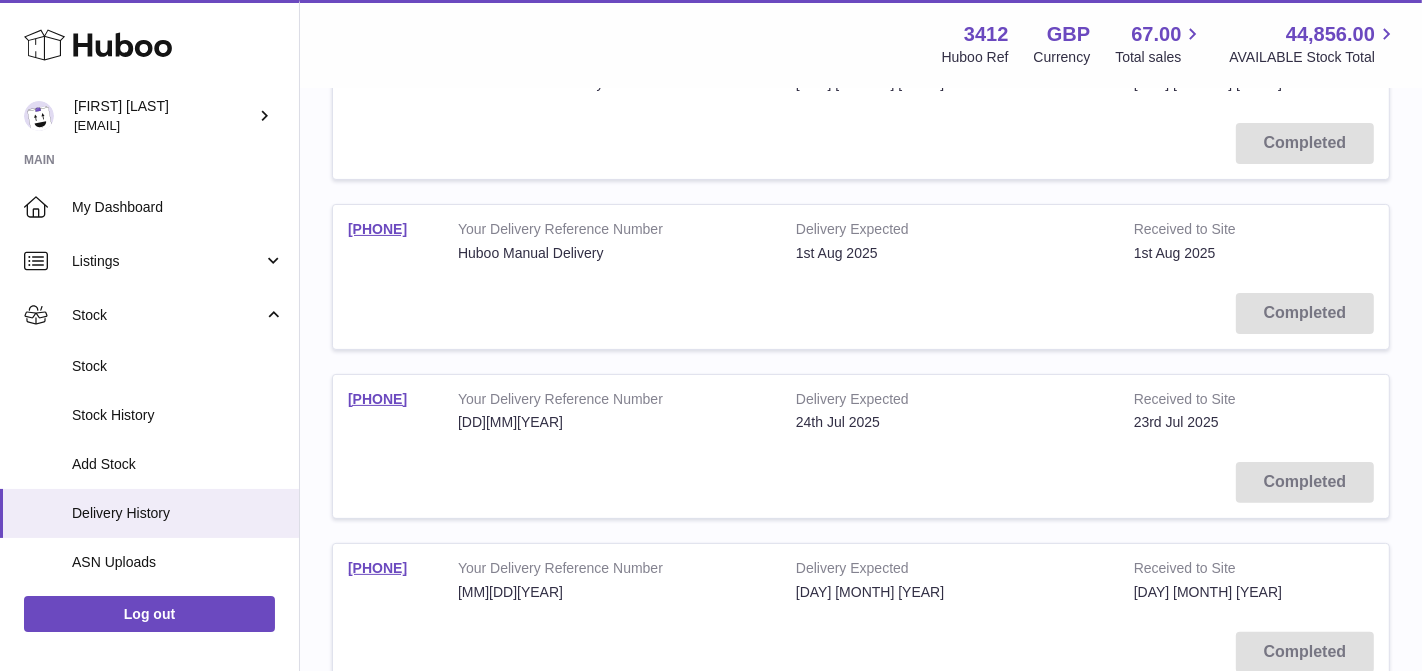 scroll, scrollTop: 334, scrollLeft: 0, axis: vertical 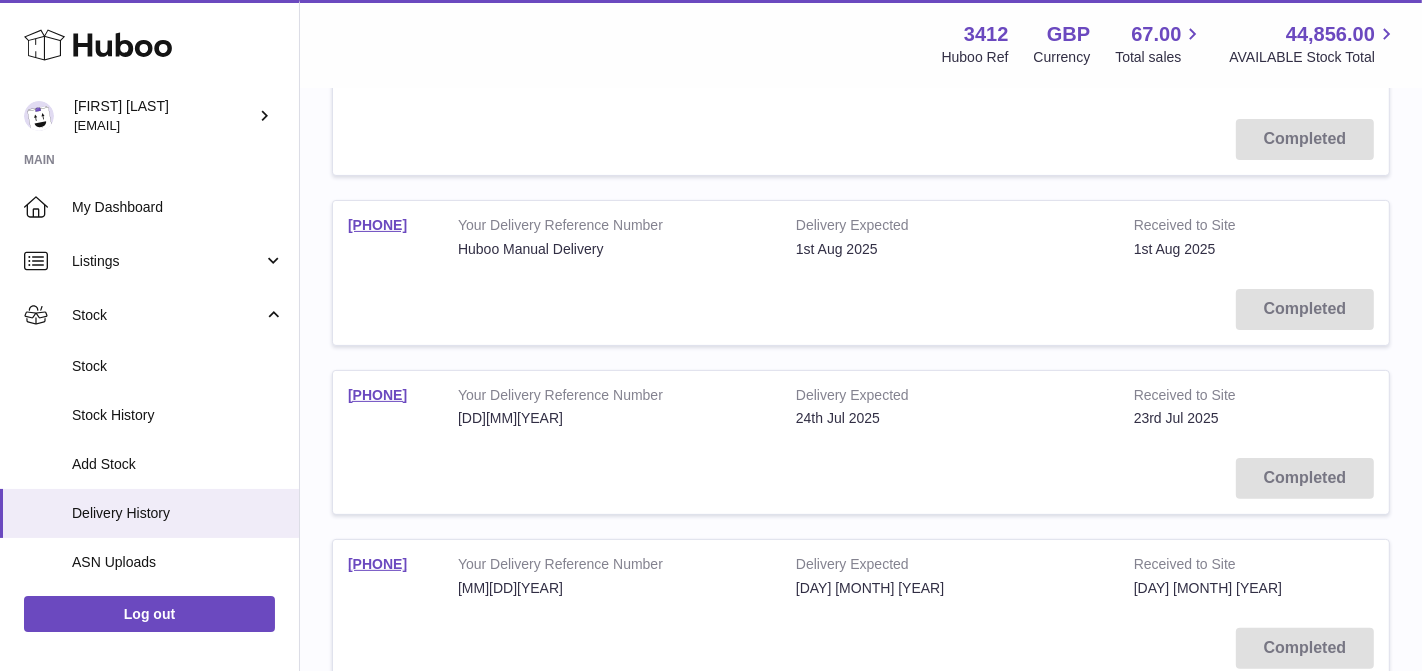 click on "[PHONE]" at bounding box center [388, 407] 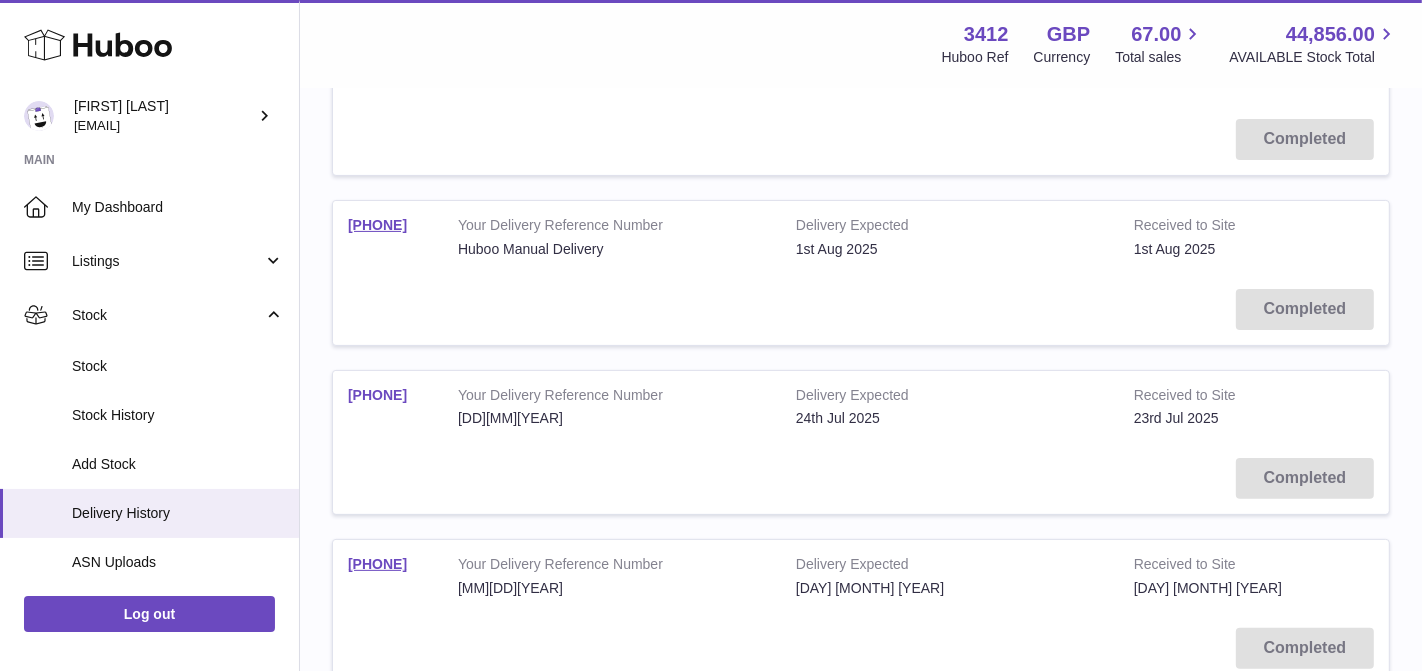 click on "[NUMBER]-[NUMBER]" at bounding box center (377, 395) 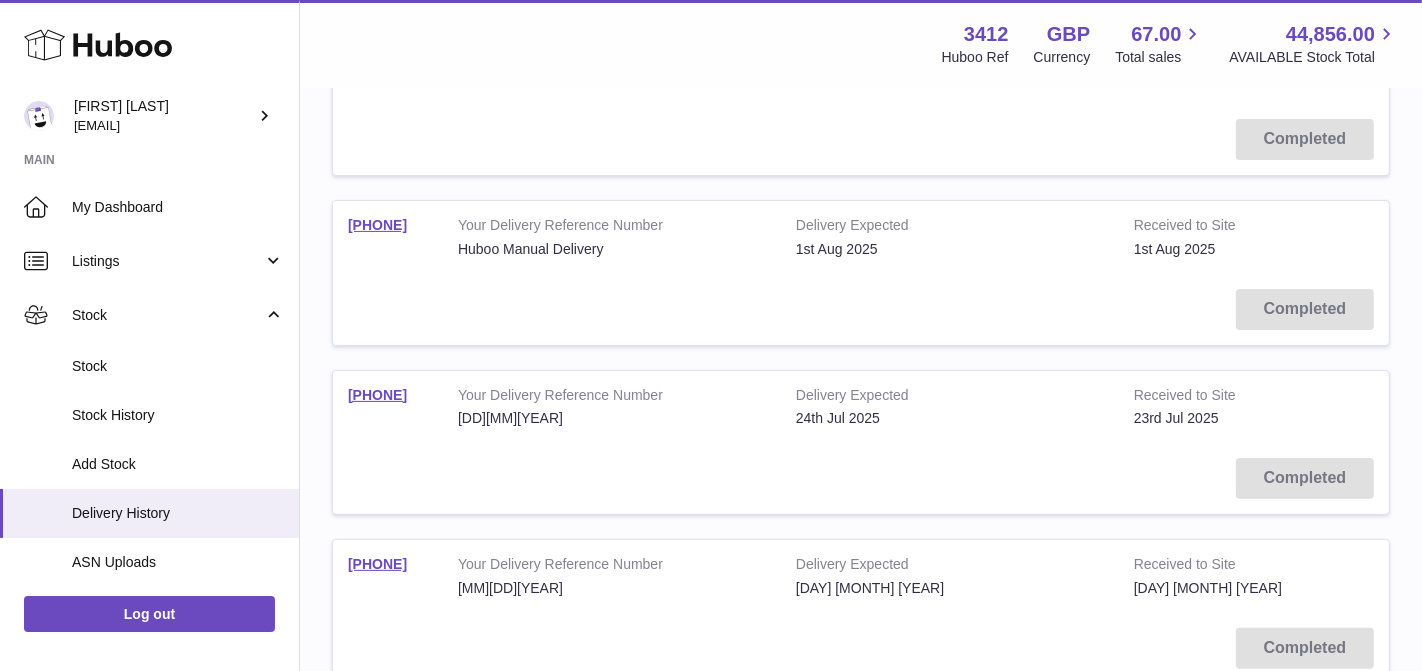 scroll, scrollTop: 515, scrollLeft: 0, axis: vertical 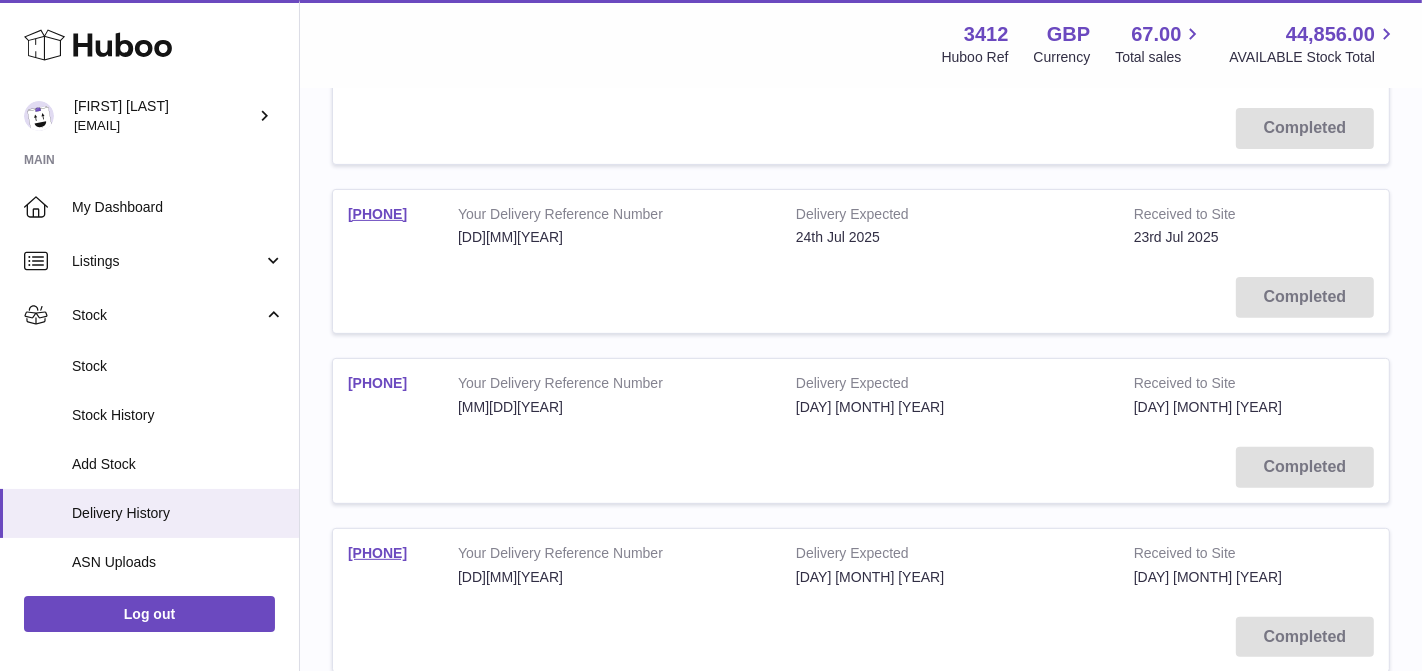 click on "3412-197187" at bounding box center [377, 383] 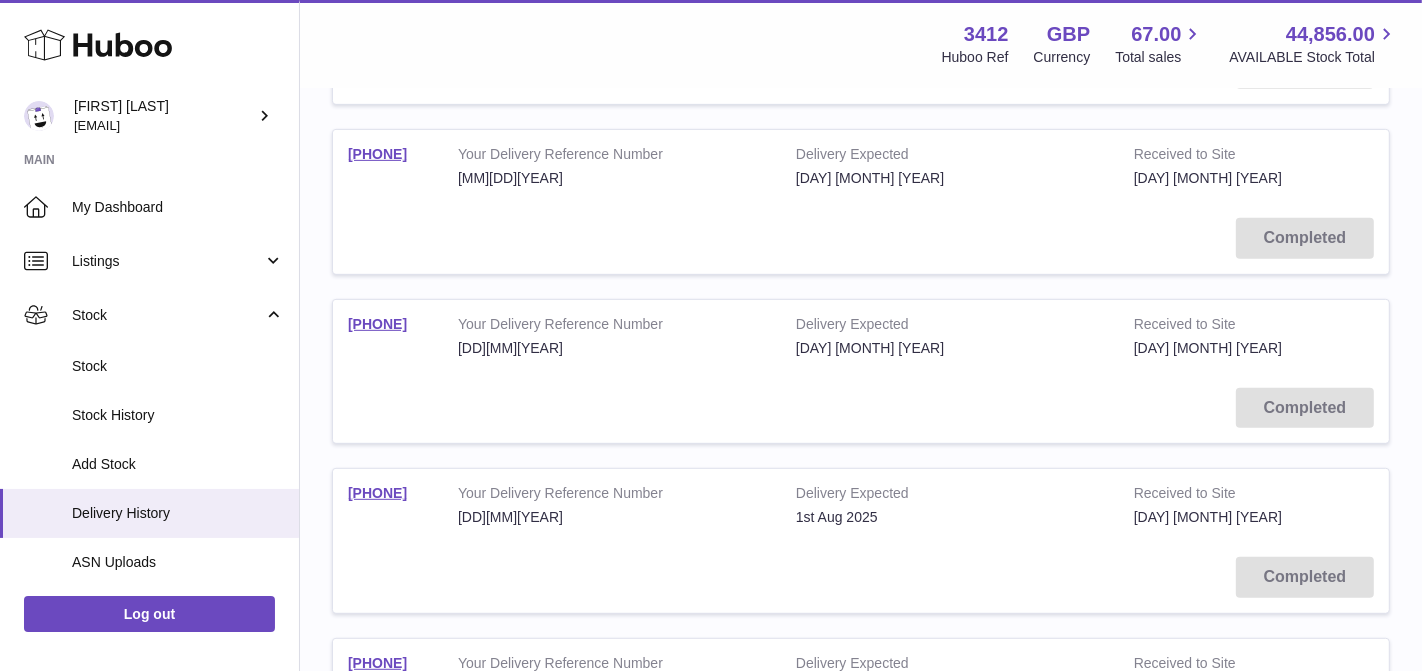 scroll, scrollTop: 764, scrollLeft: 0, axis: vertical 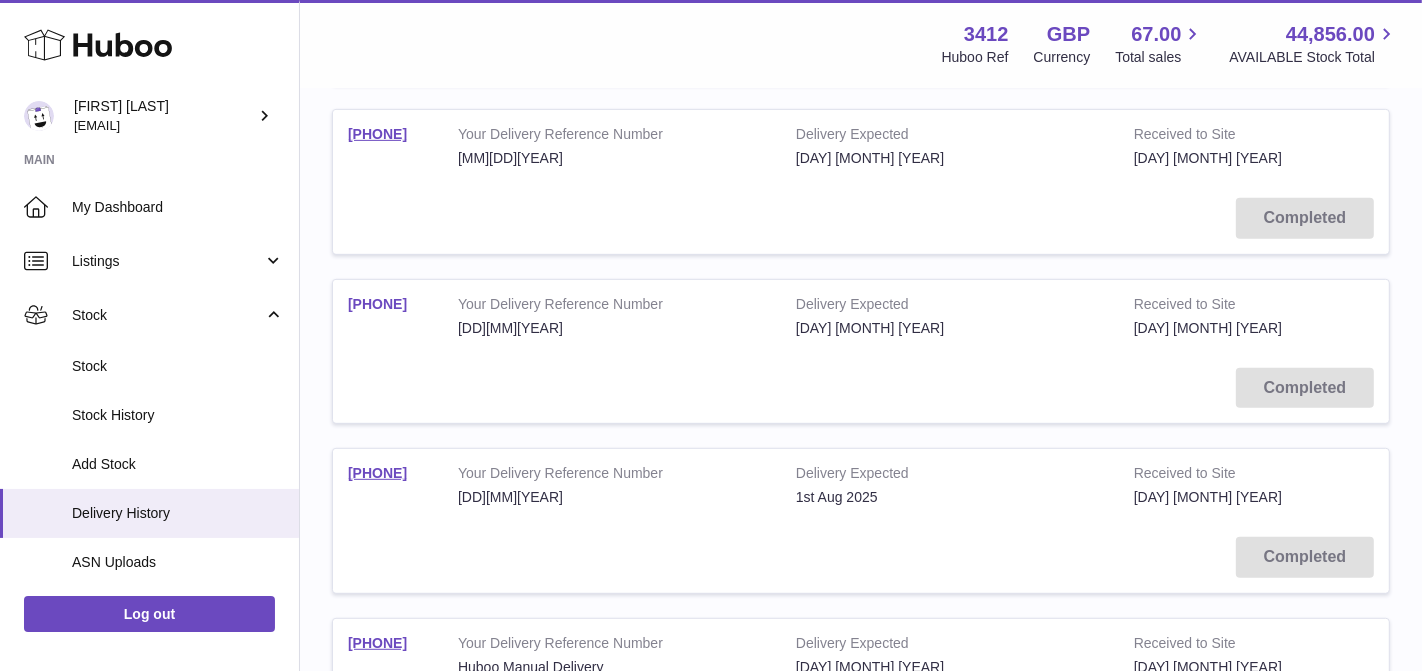 click on "3412-196420" at bounding box center (377, 304) 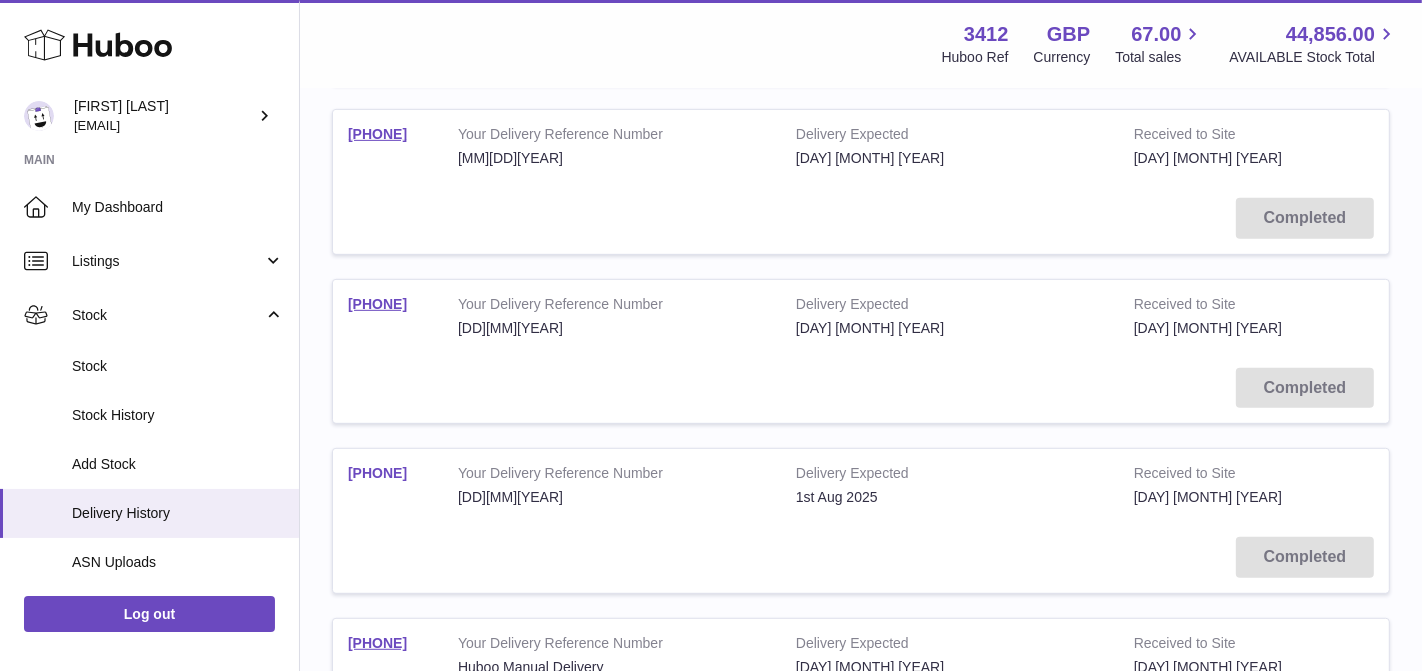 click on "3412-196416" at bounding box center (377, 473) 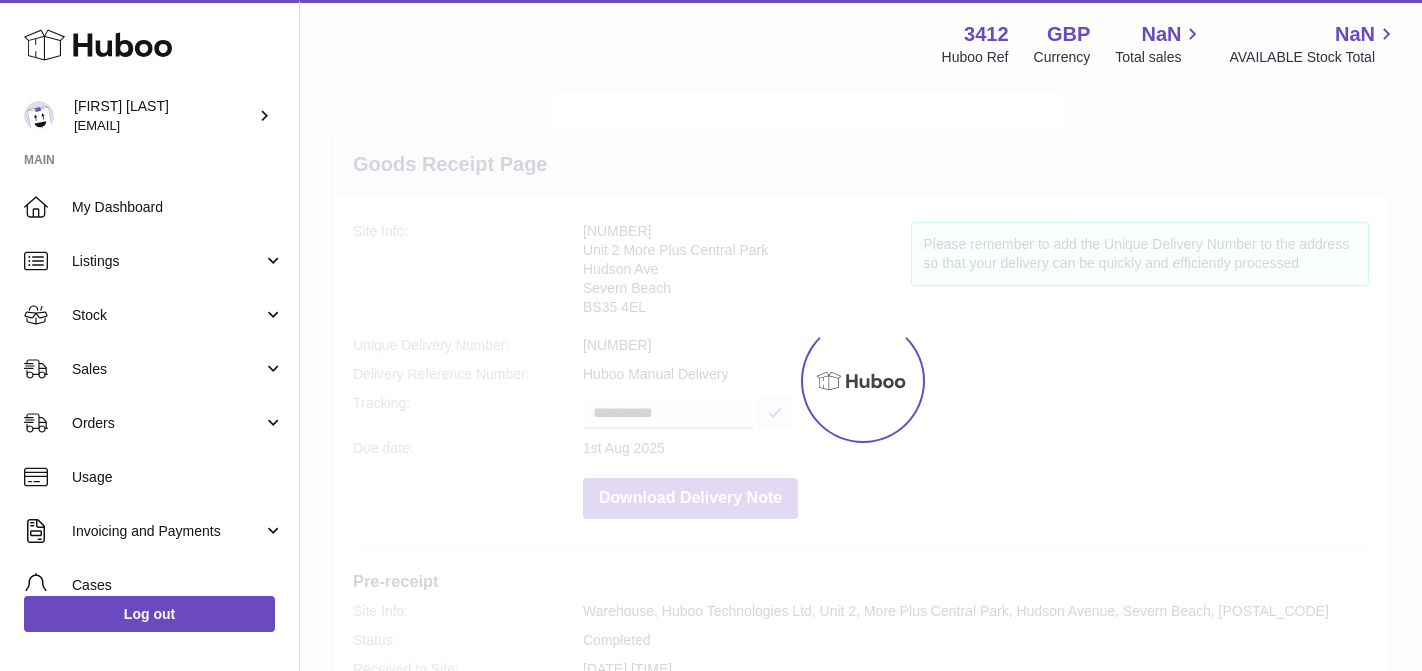 scroll, scrollTop: 0, scrollLeft: 0, axis: both 